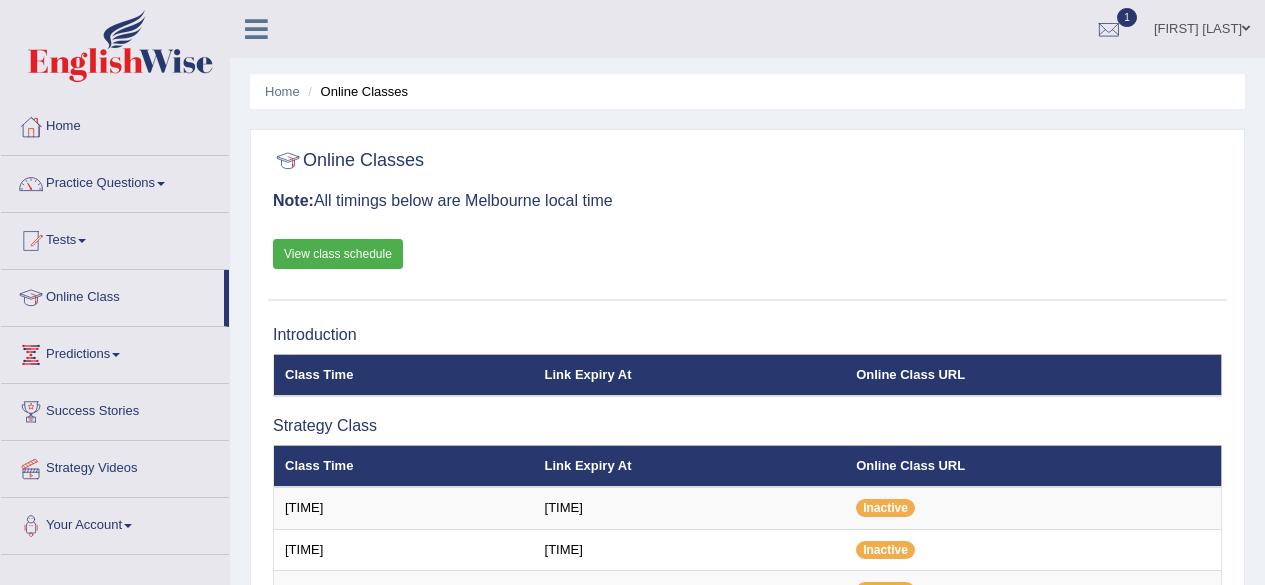 scroll, scrollTop: 252, scrollLeft: 0, axis: vertical 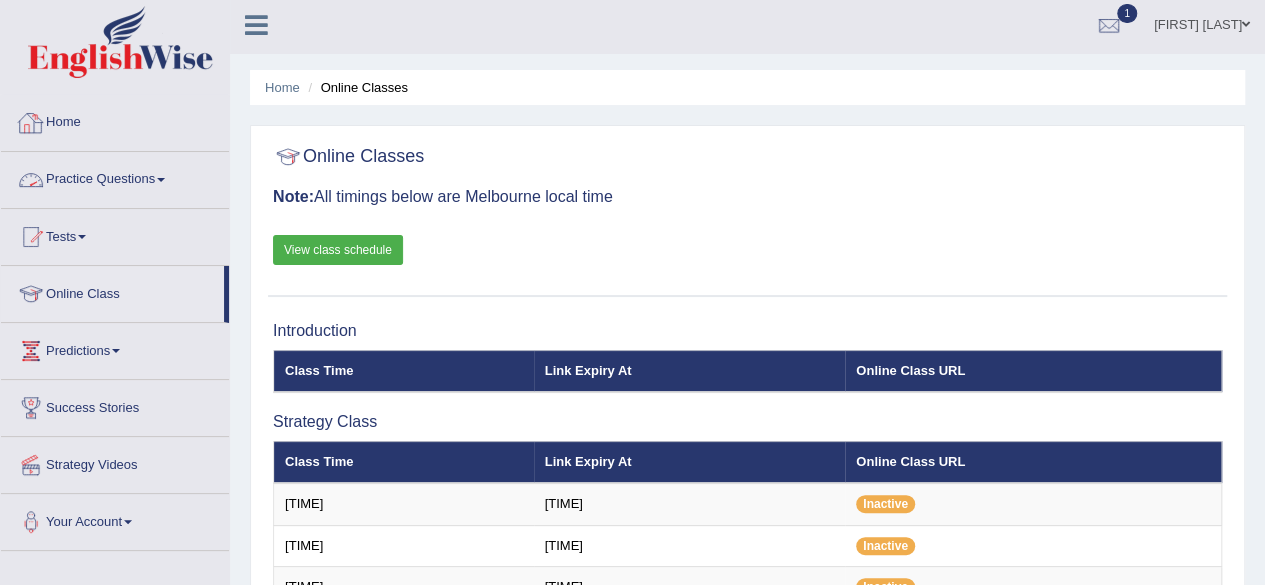 click on "Practice Questions" at bounding box center (115, 177) 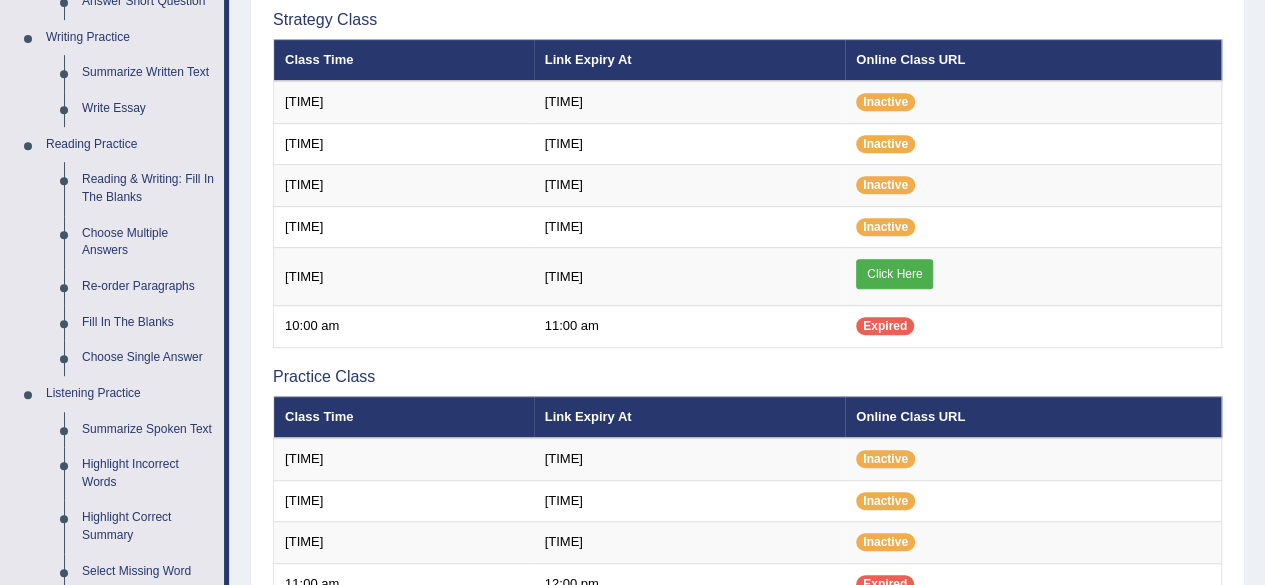 scroll, scrollTop: 409, scrollLeft: 0, axis: vertical 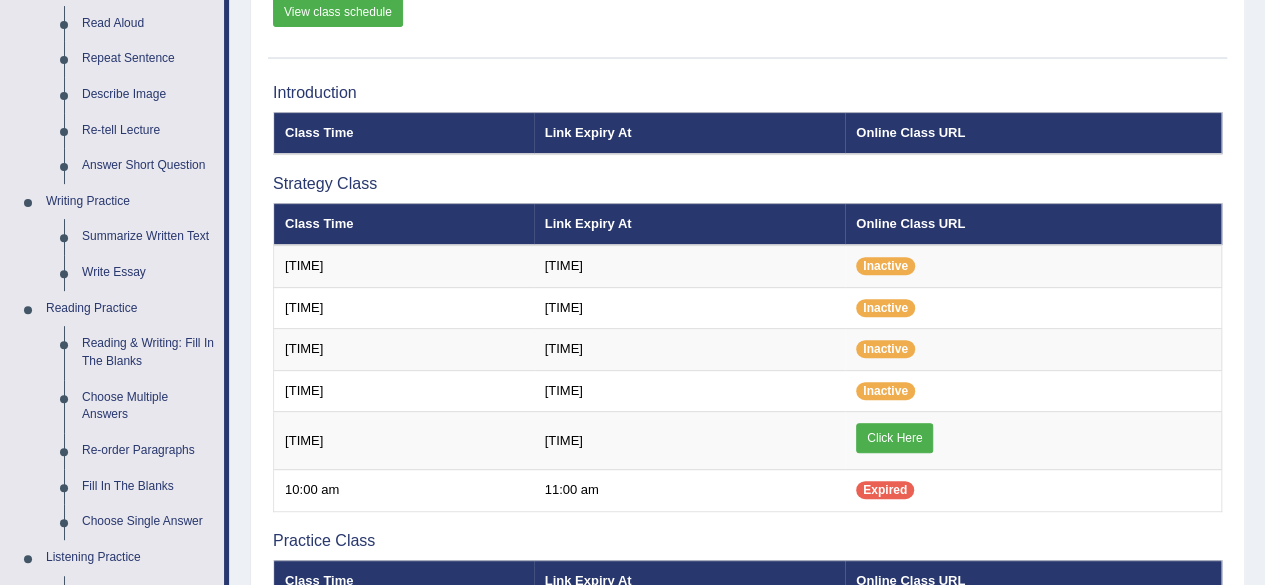 click on "Reading & Writing: Fill In The Blanks" at bounding box center (148, 352) 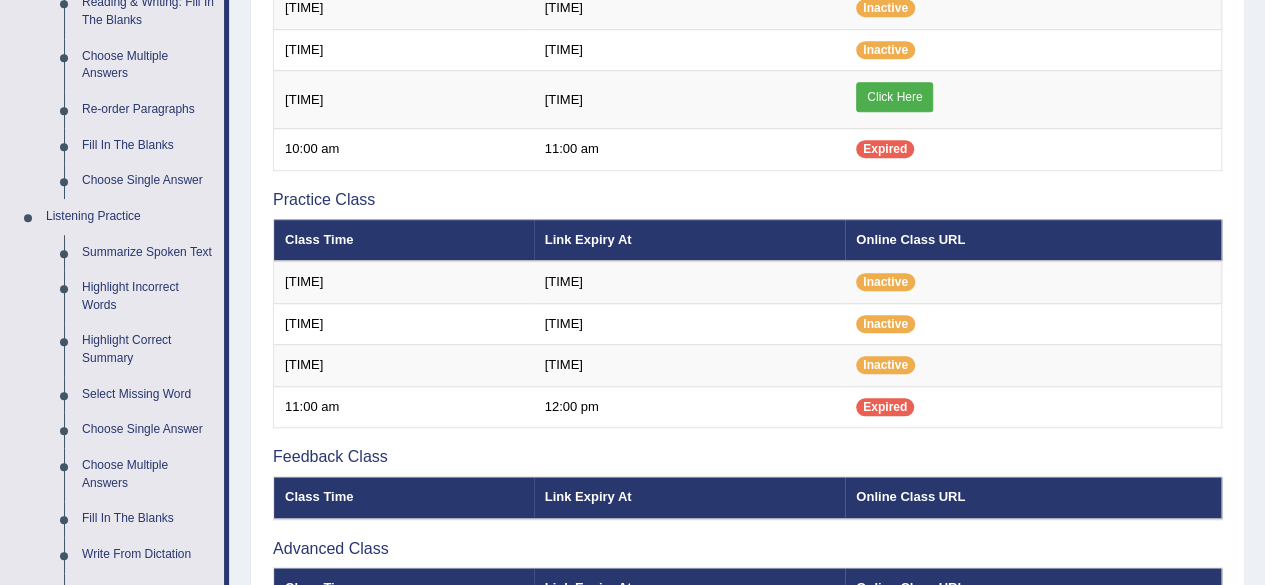 scroll, scrollTop: 938, scrollLeft: 0, axis: vertical 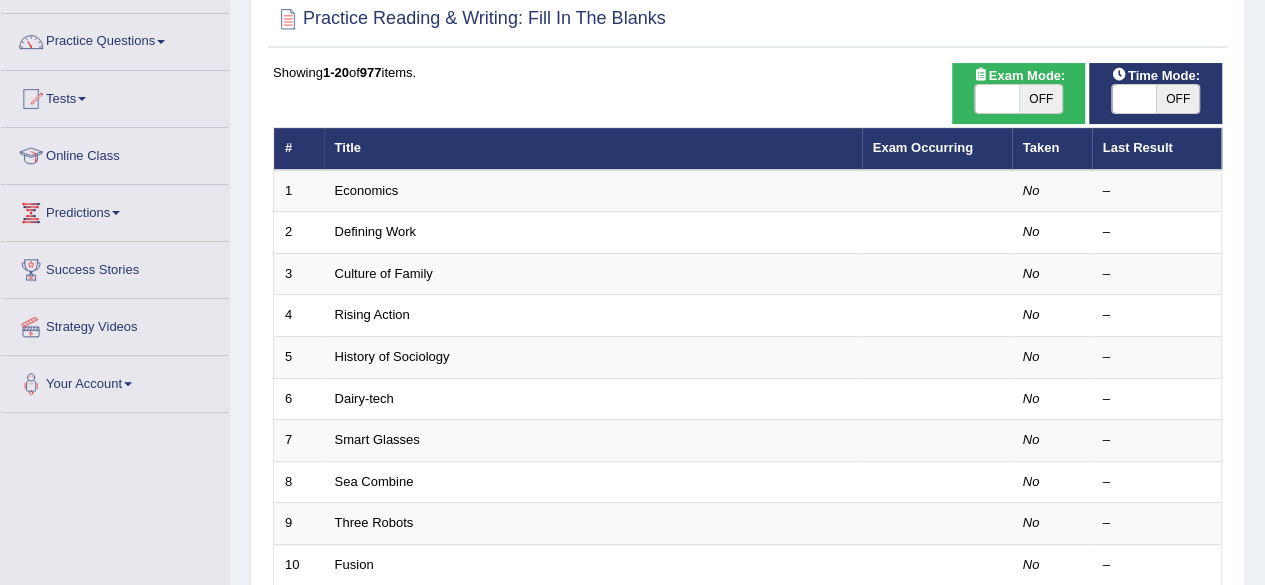 click on "OFF" at bounding box center [1178, 99] 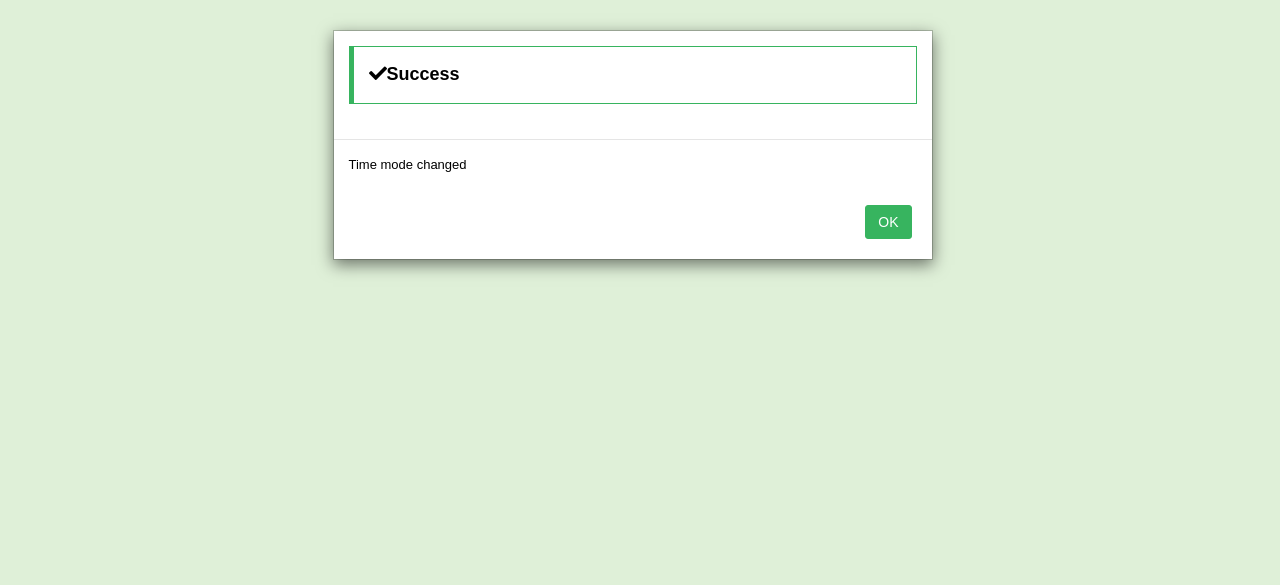 click on "OK" at bounding box center (888, 222) 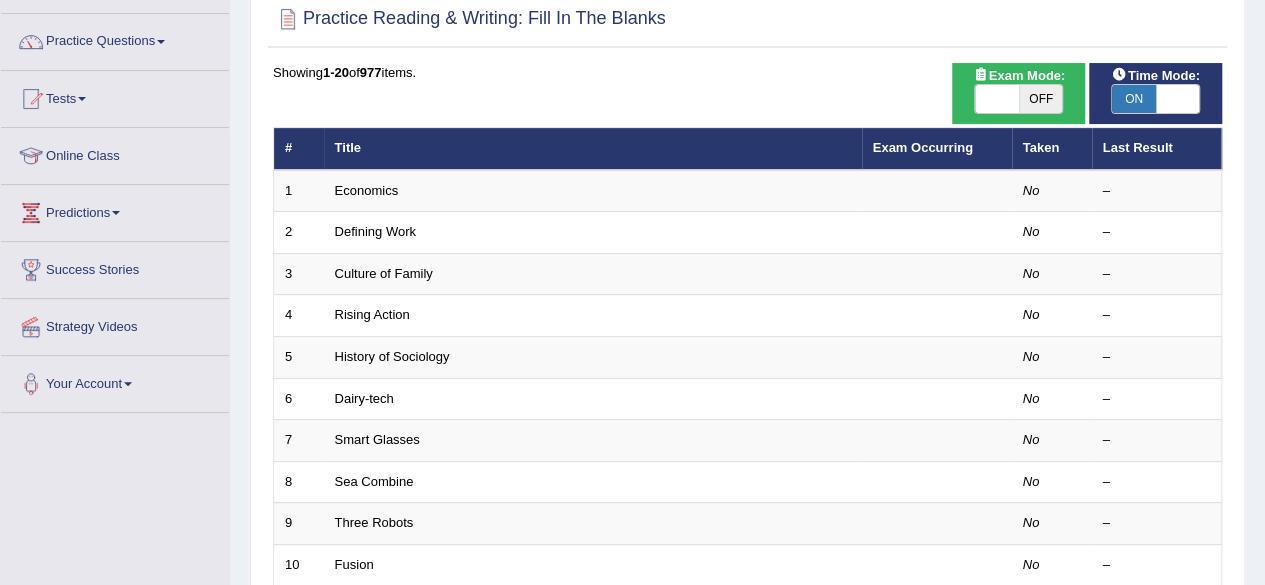 click on "Economics" at bounding box center (367, 190) 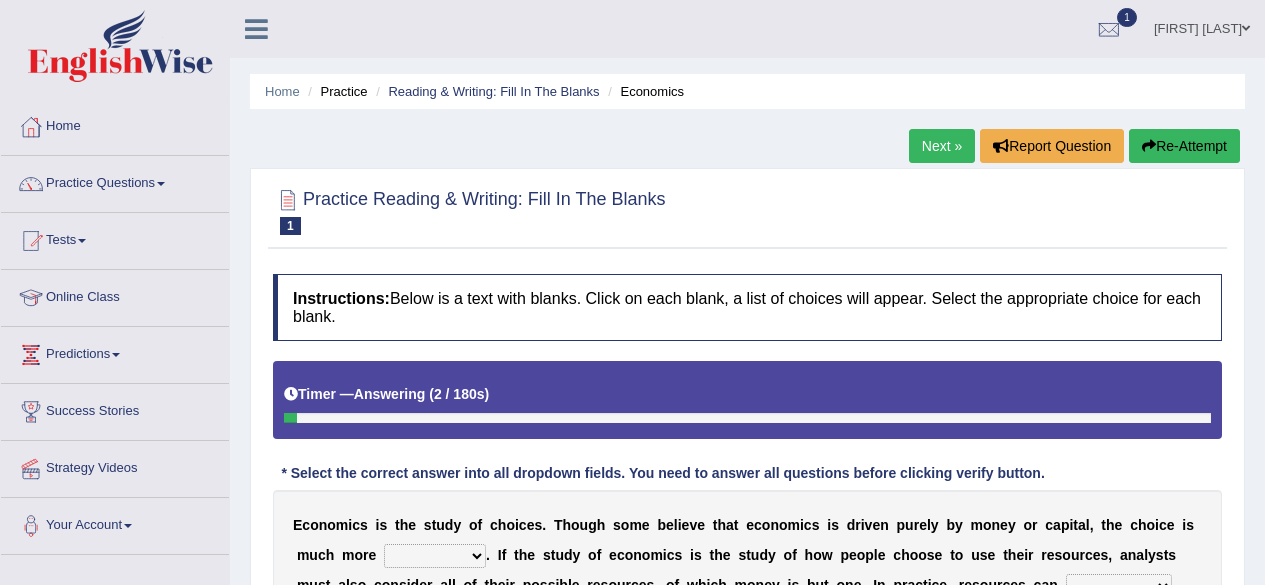 scroll, scrollTop: 328, scrollLeft: 0, axis: vertical 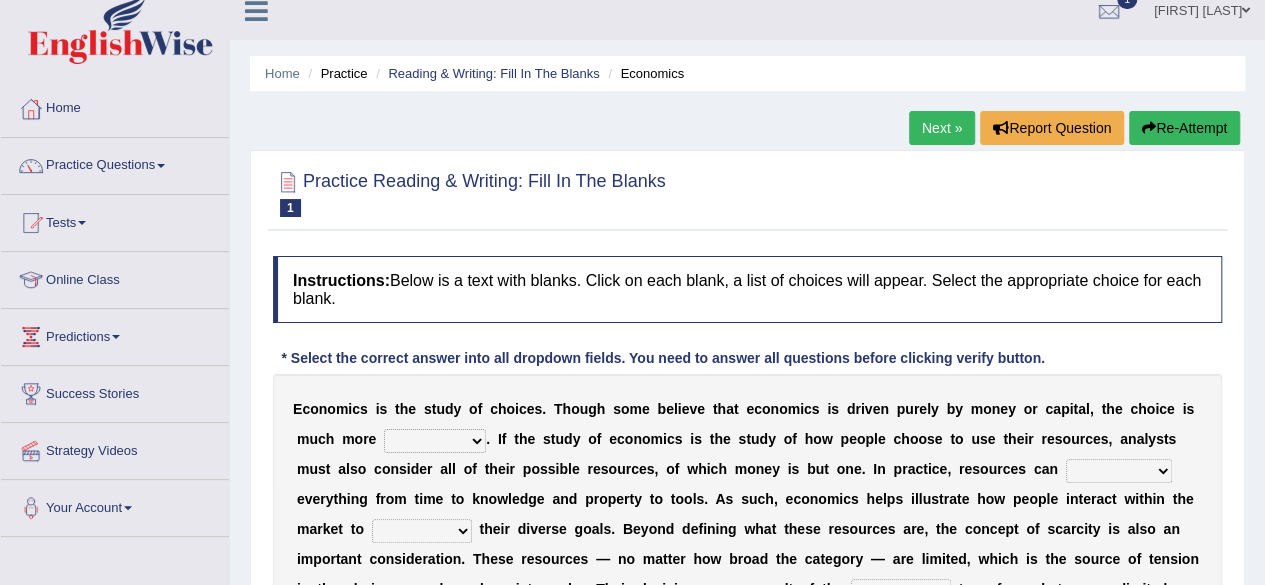 click on "Next »" at bounding box center [942, 128] 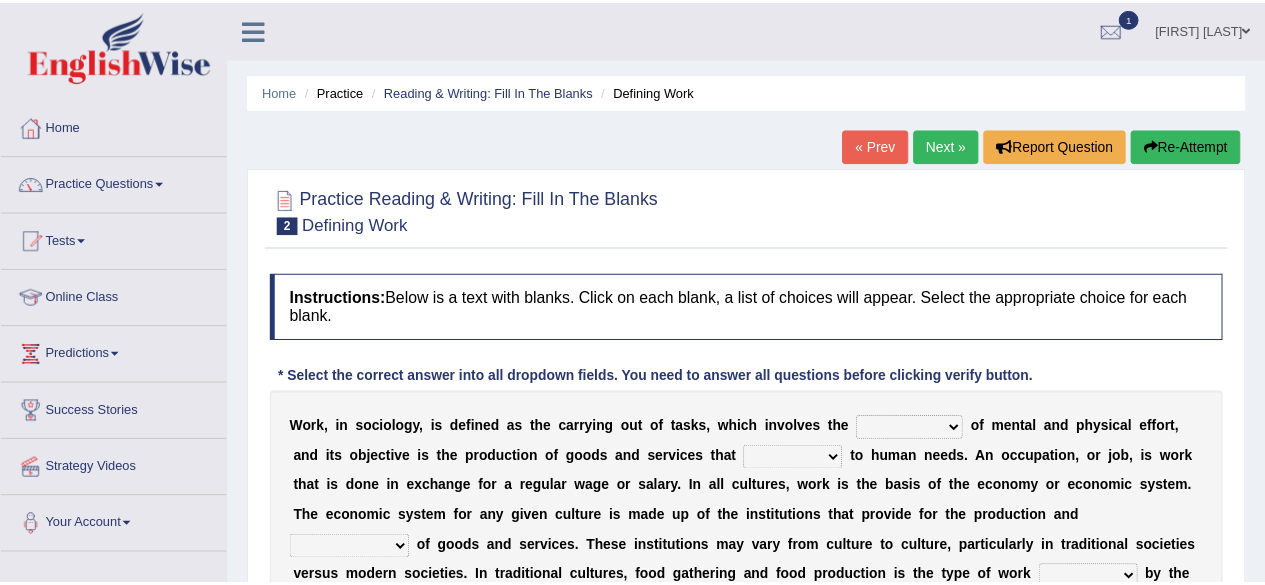 scroll, scrollTop: 246, scrollLeft: 0, axis: vertical 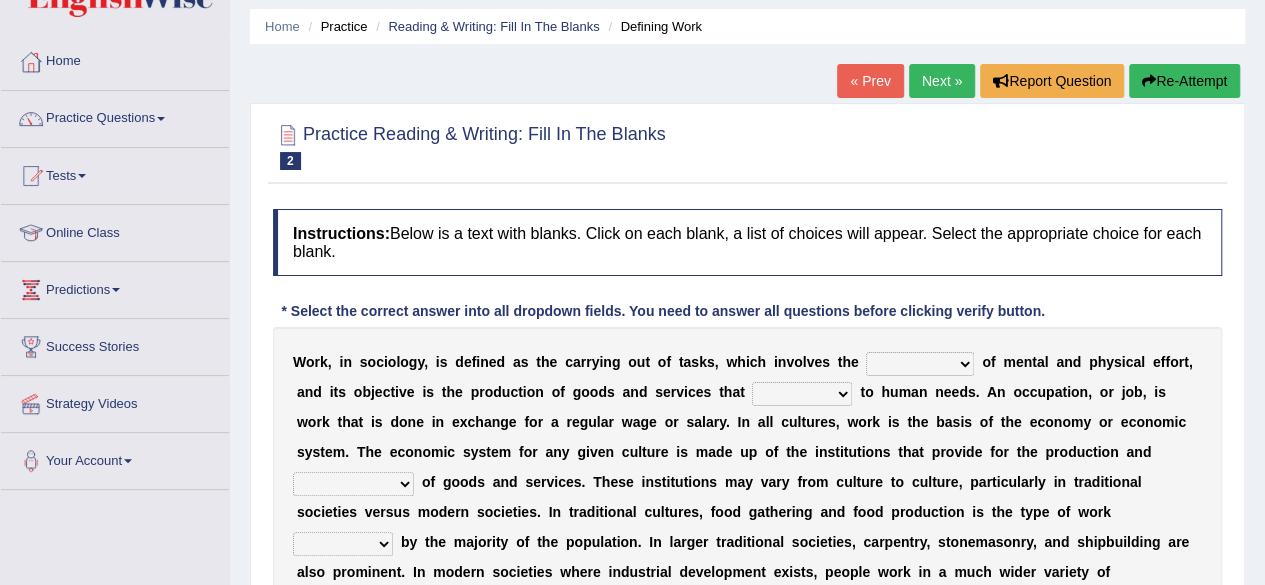 click on "« Prev" at bounding box center [870, 81] 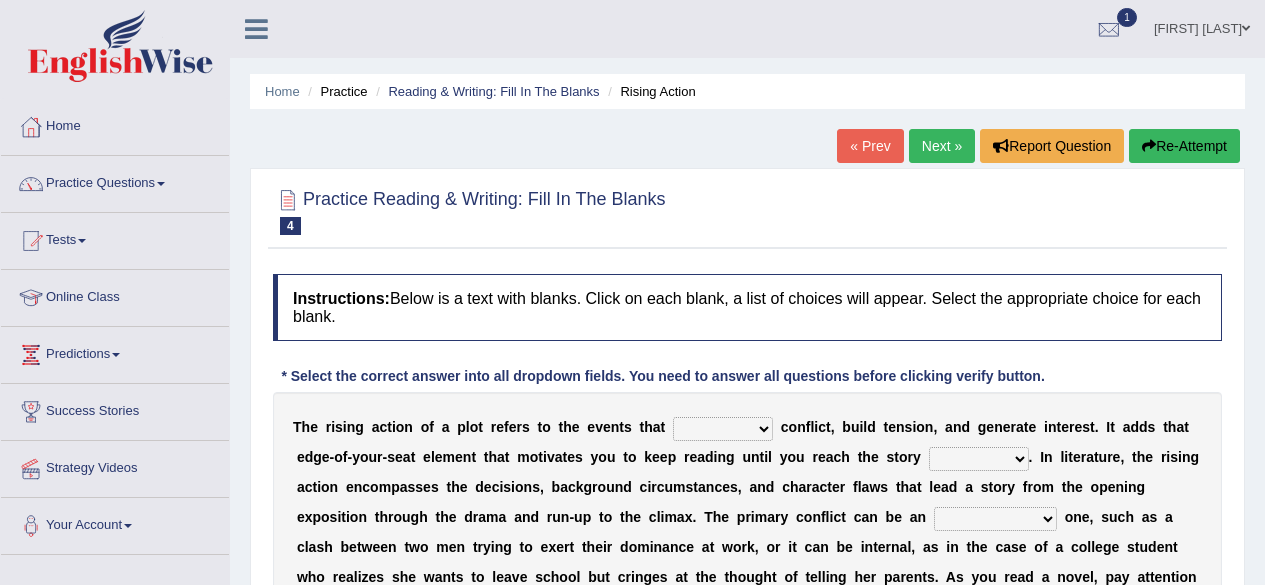 scroll, scrollTop: 100, scrollLeft: 0, axis: vertical 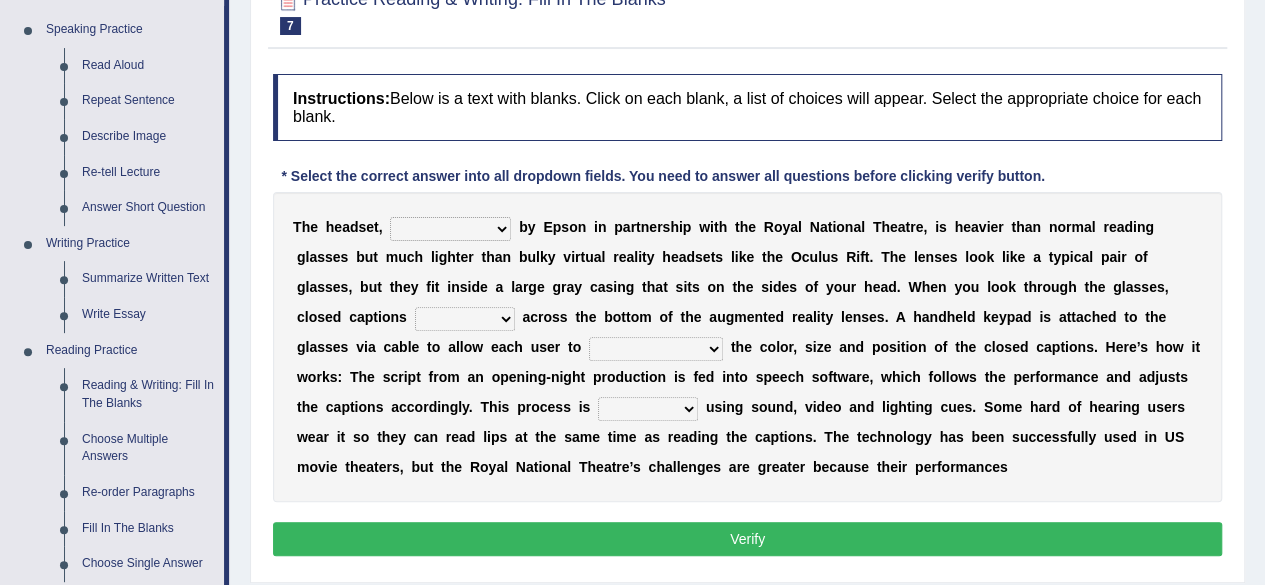 click on "Reading & Writing: Fill In The Blanks" at bounding box center (148, 394) 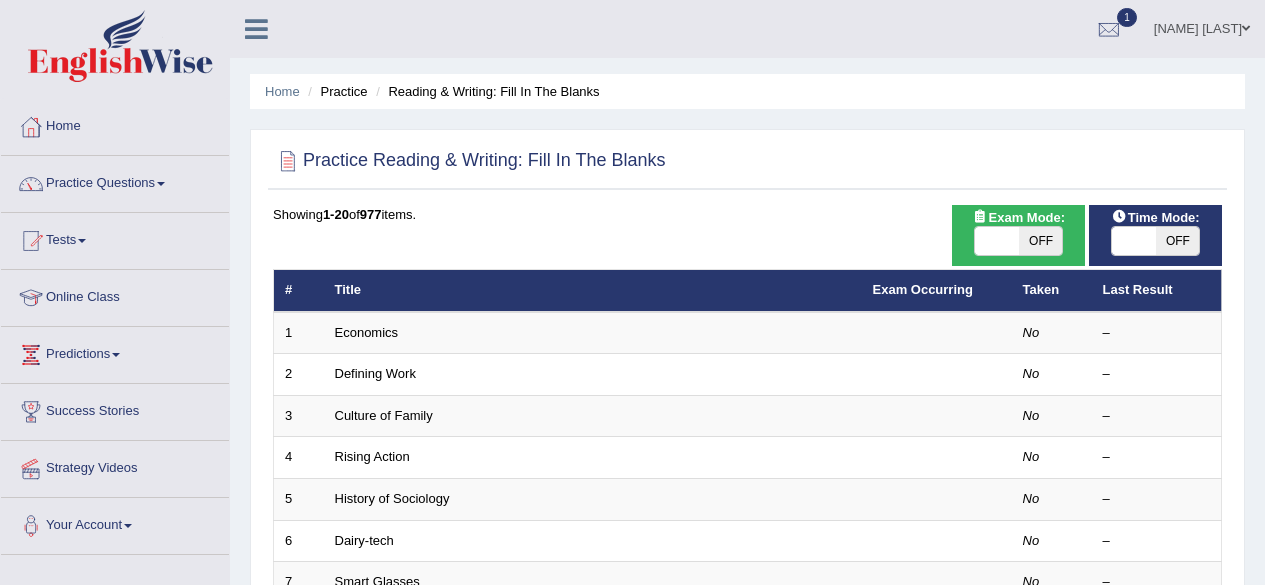 scroll, scrollTop: 505, scrollLeft: 0, axis: vertical 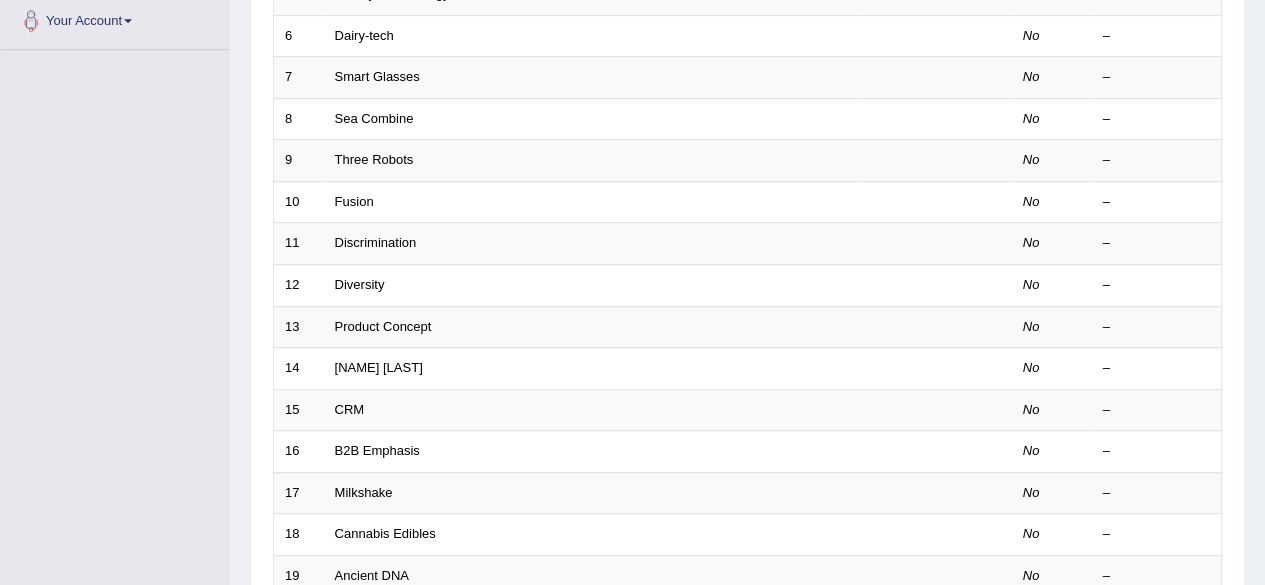 click on "Product Concept" at bounding box center [383, 326] 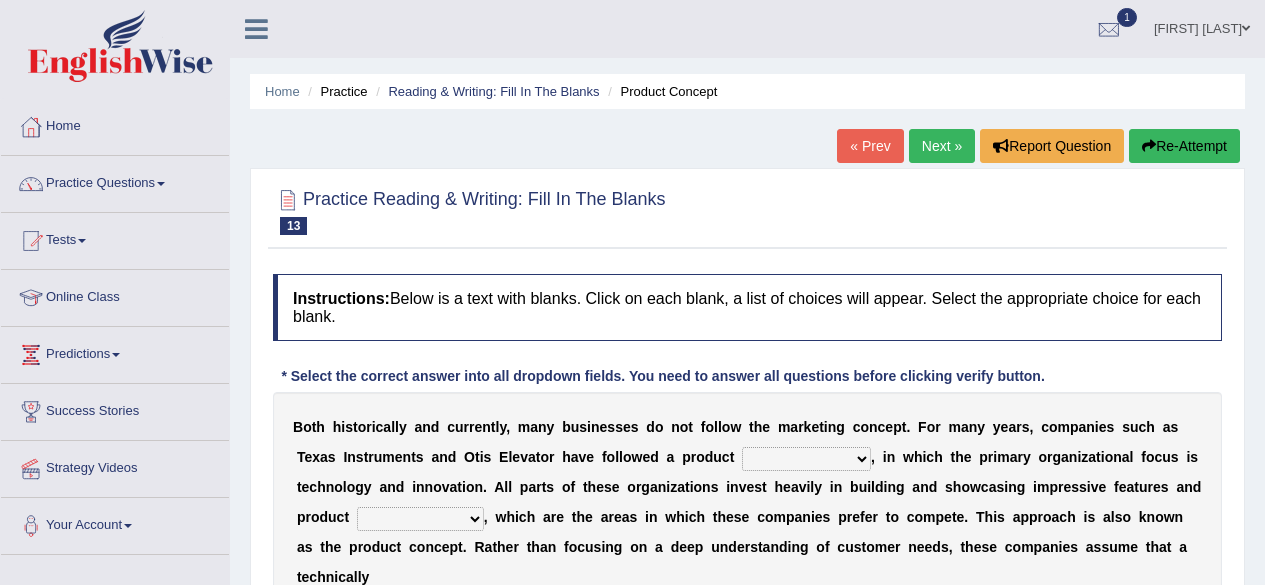 scroll, scrollTop: 260, scrollLeft: 0, axis: vertical 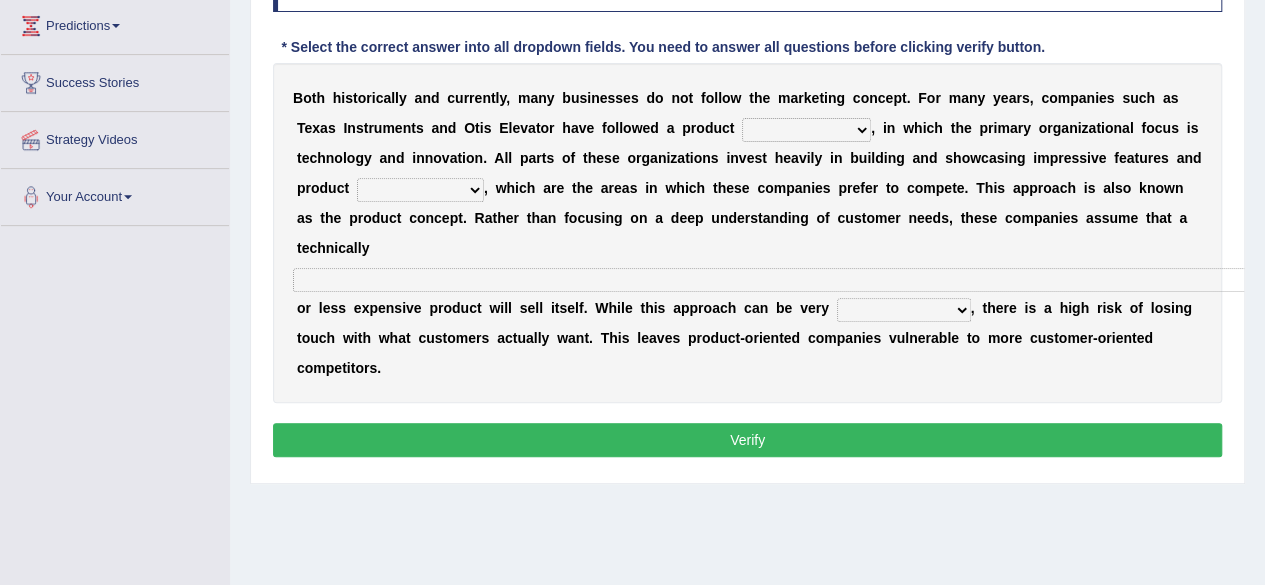 click on "temptation orientation documentation consultation" at bounding box center (806, 130) 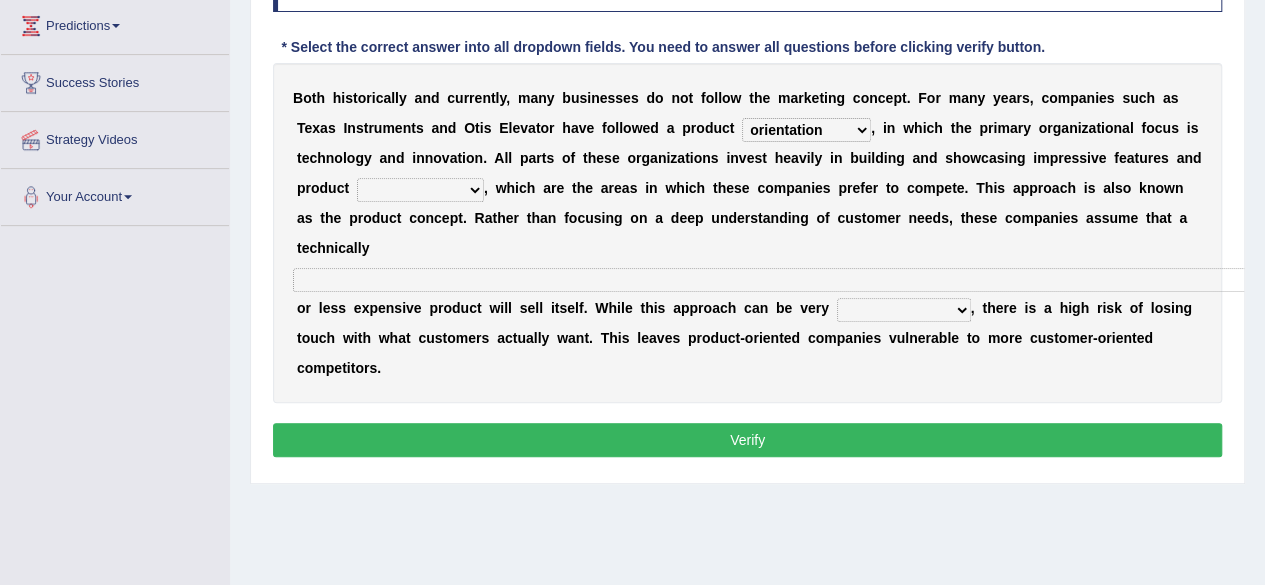 click on "temptation orientation documentation consultation" at bounding box center (806, 130) 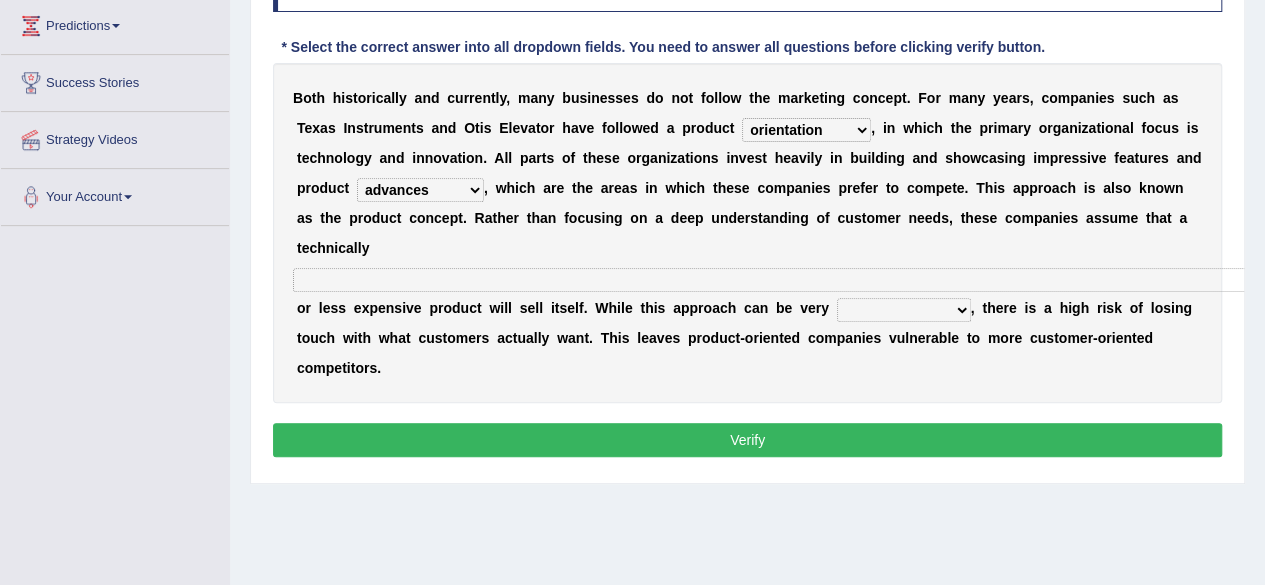 click on "advances circumstances allowances tolerances" at bounding box center (420, 190) 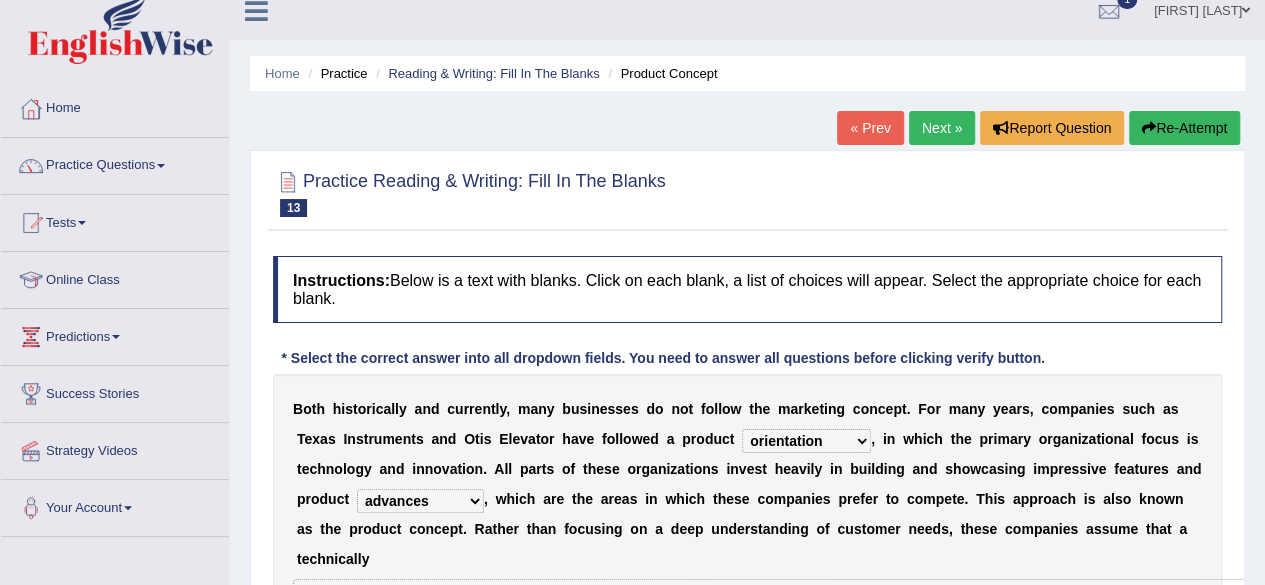 scroll, scrollTop: 0, scrollLeft: 0, axis: both 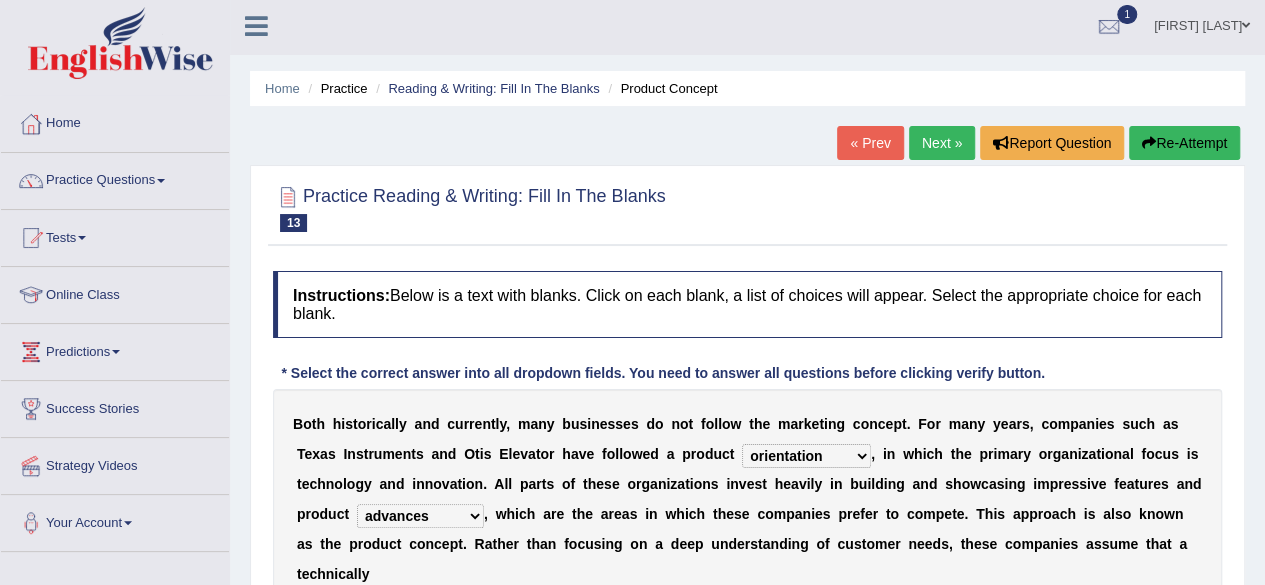 click on "Home" at bounding box center (115, 121) 